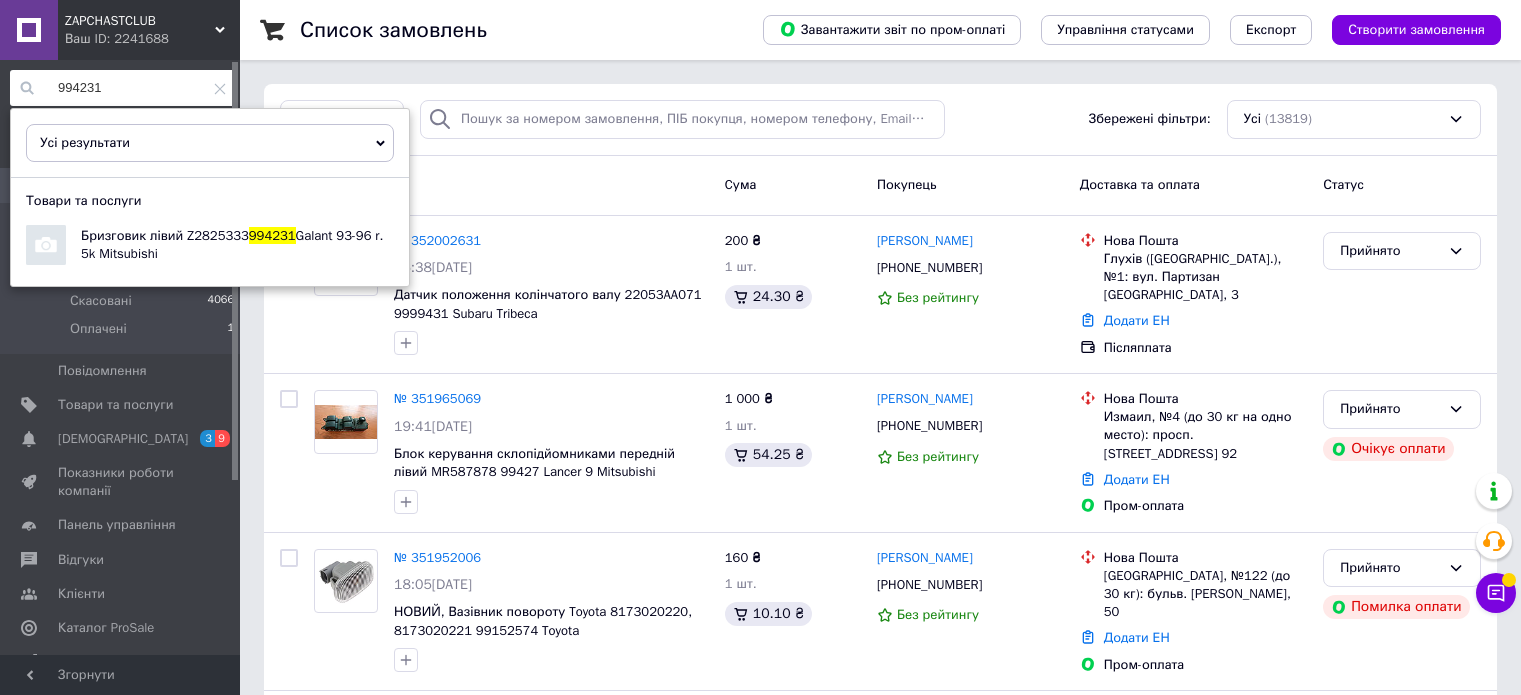 click on "Список замовлень   Завантажити звіт по пром-оплаті Управління статусами Експорт Створити замовлення Фільтри Збережені фільтри: Усі (13819) Замовлення Cума Покупець Доставка та оплата Статус № 352002631 06:38, 10.07.2025 Датчик положення колінчатого валу 22053AA071 9999431 Subaru Tribeca 200 ₴ 1 шт. 24.30 ₴ Сергей Кмец +380977686256 Без рейтингу Нова Пошта Глухів (Сумська обл.), №1: вул. Партизан Глухівщини, 3 Додати ЕН Післяплата Прийнято № 351965069 19:41, 09.07.2025 Блок керування склопідйомниками передній лівий MR587878 99427 Lancer 9 Mitsubishi 1 000 ₴ 1 шт. 54.25 ₴ Сергей Ренца +380671967699 Без рейтингу Нова Пошта Додати ЕН 100%" at bounding box center [880, 4728] 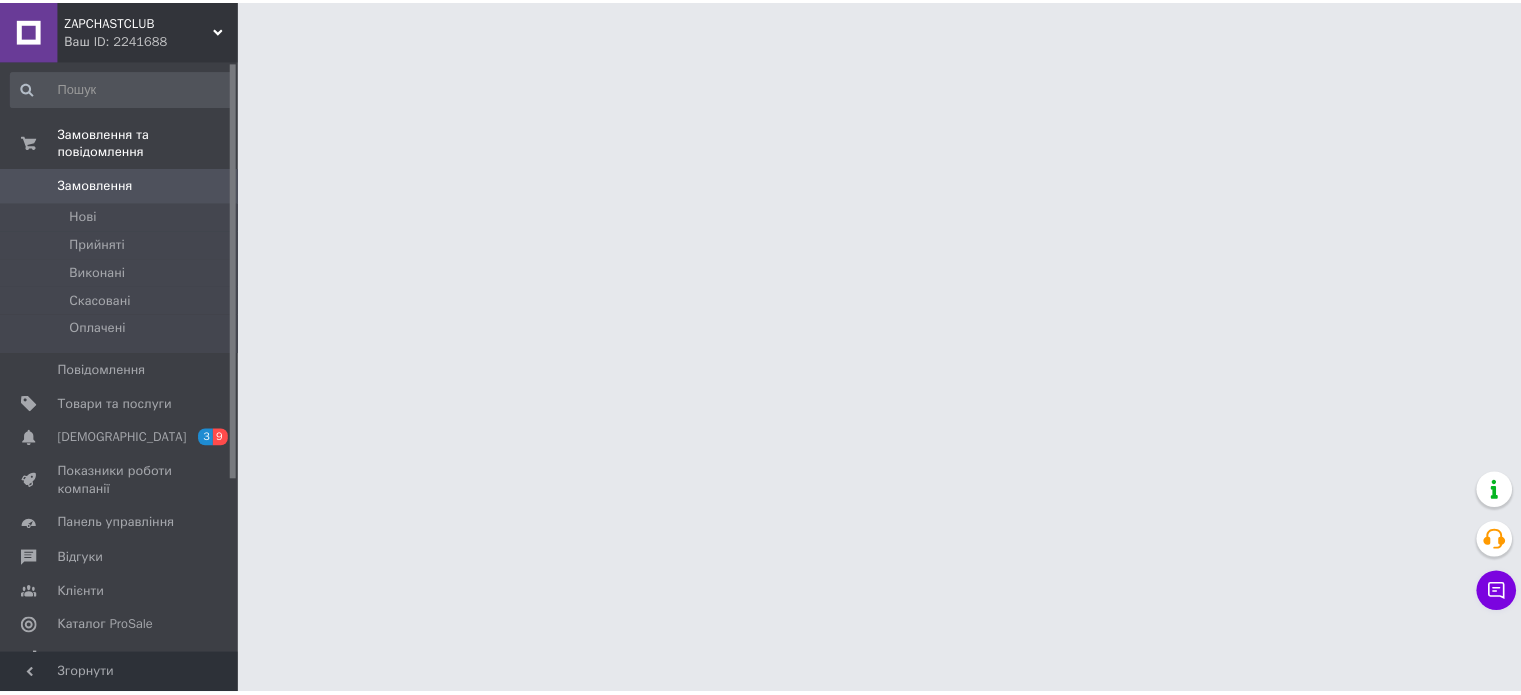 scroll, scrollTop: 0, scrollLeft: 0, axis: both 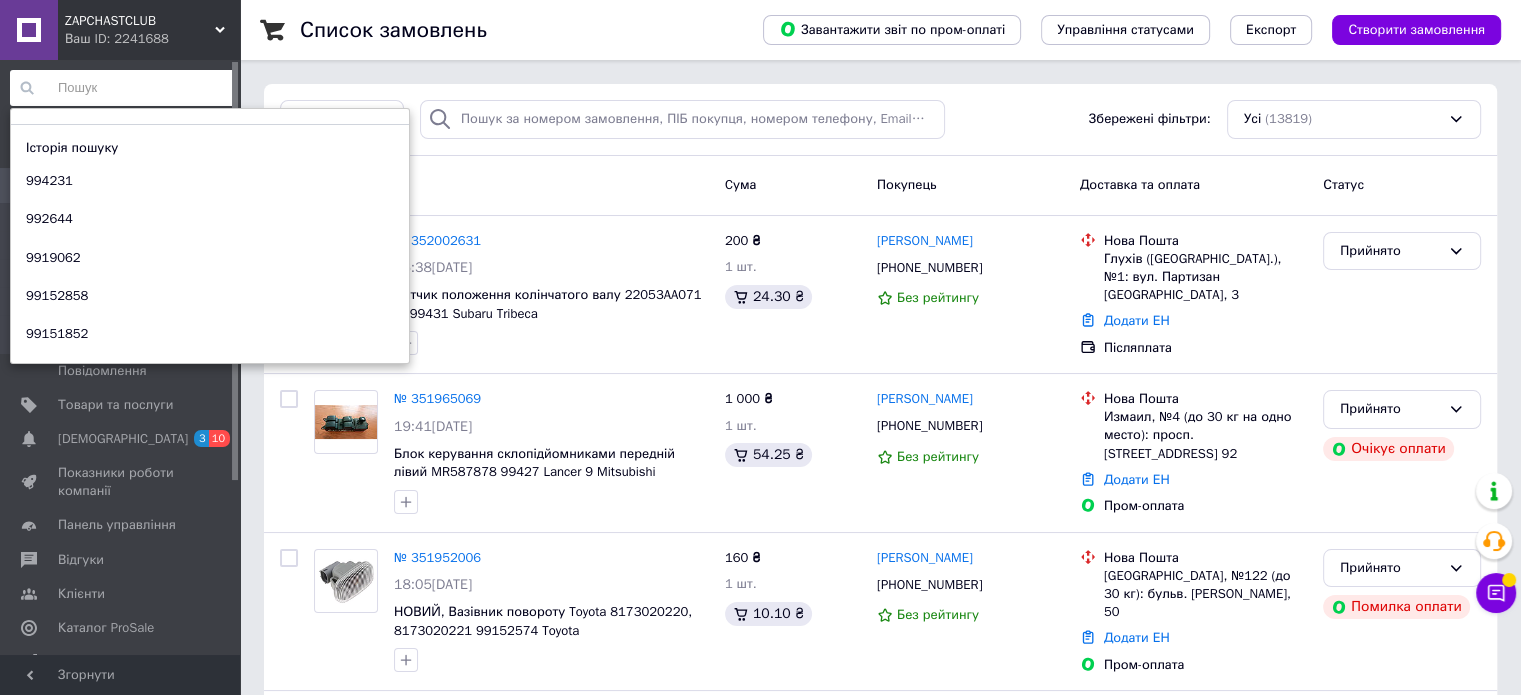 click at bounding box center (123, 88) 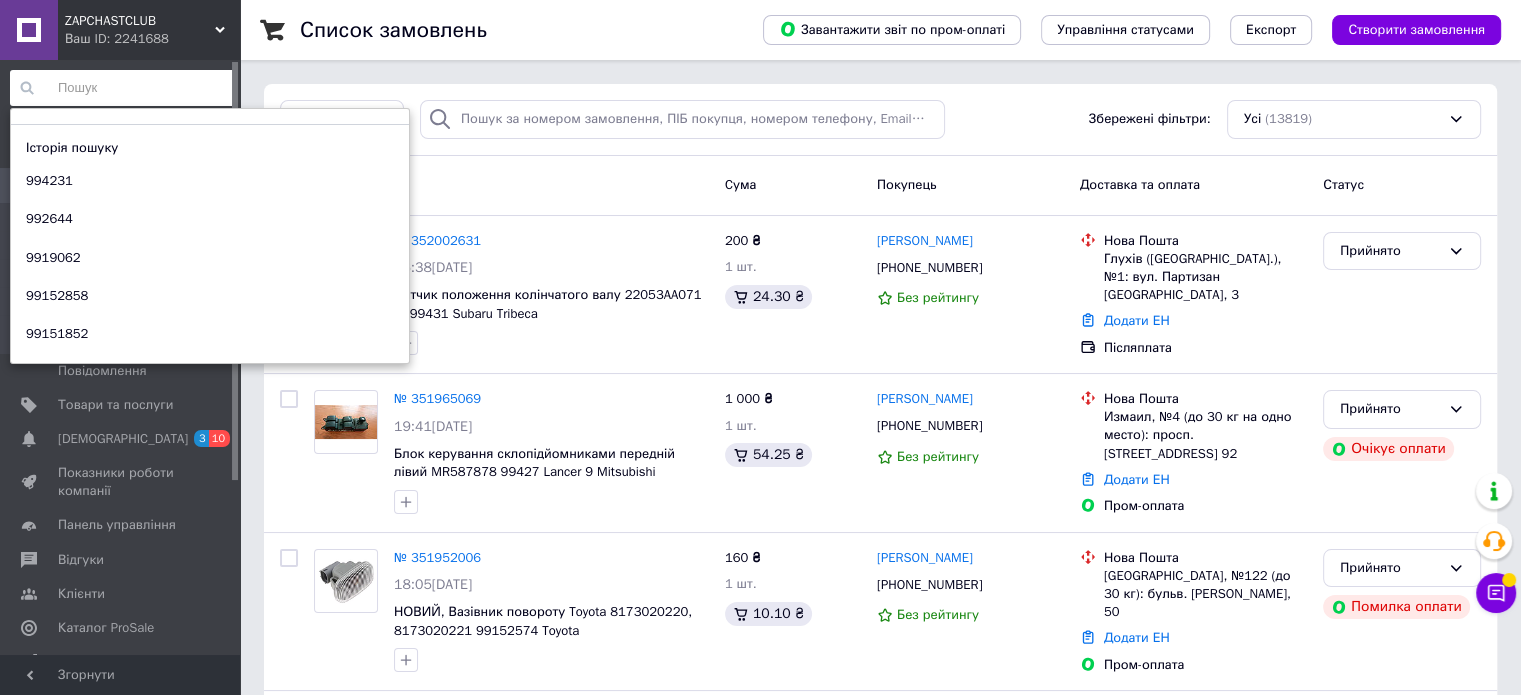 paste on "99151470" 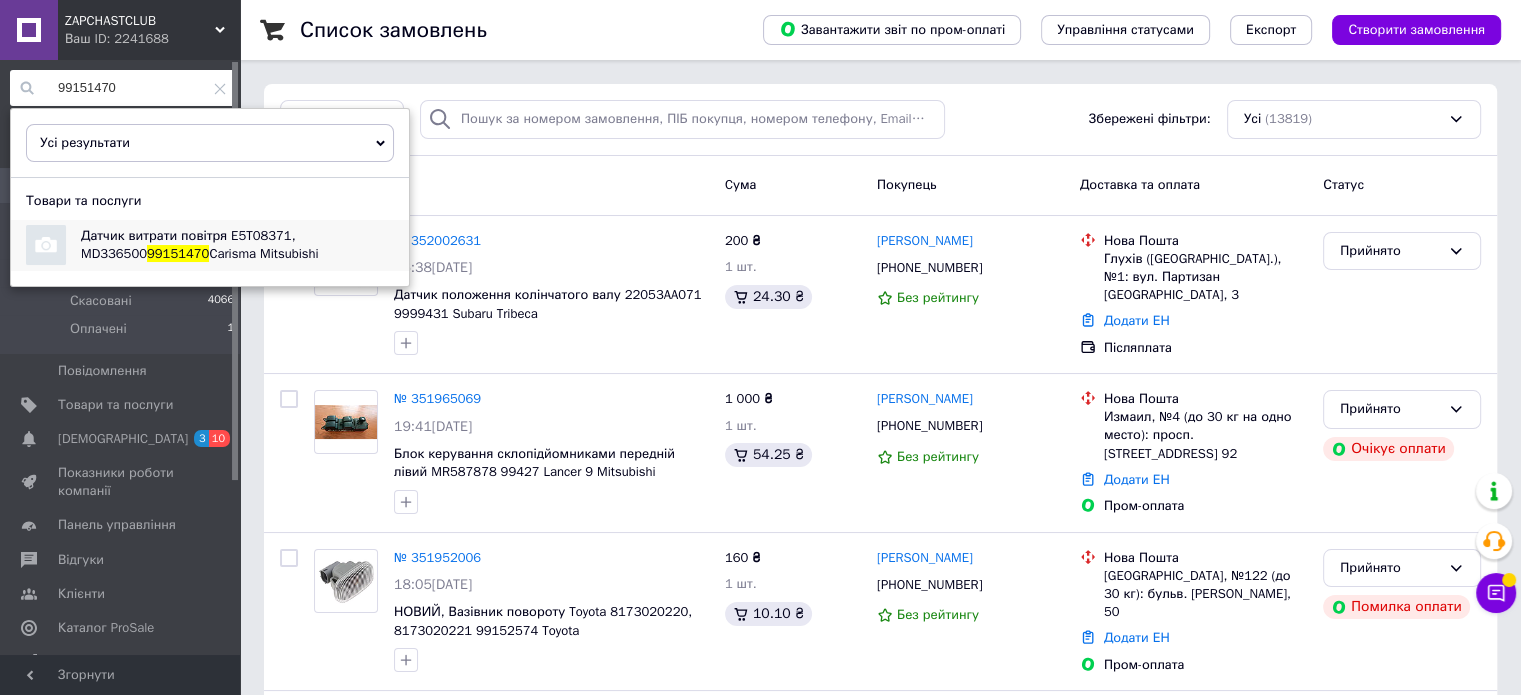 type on "99151470" 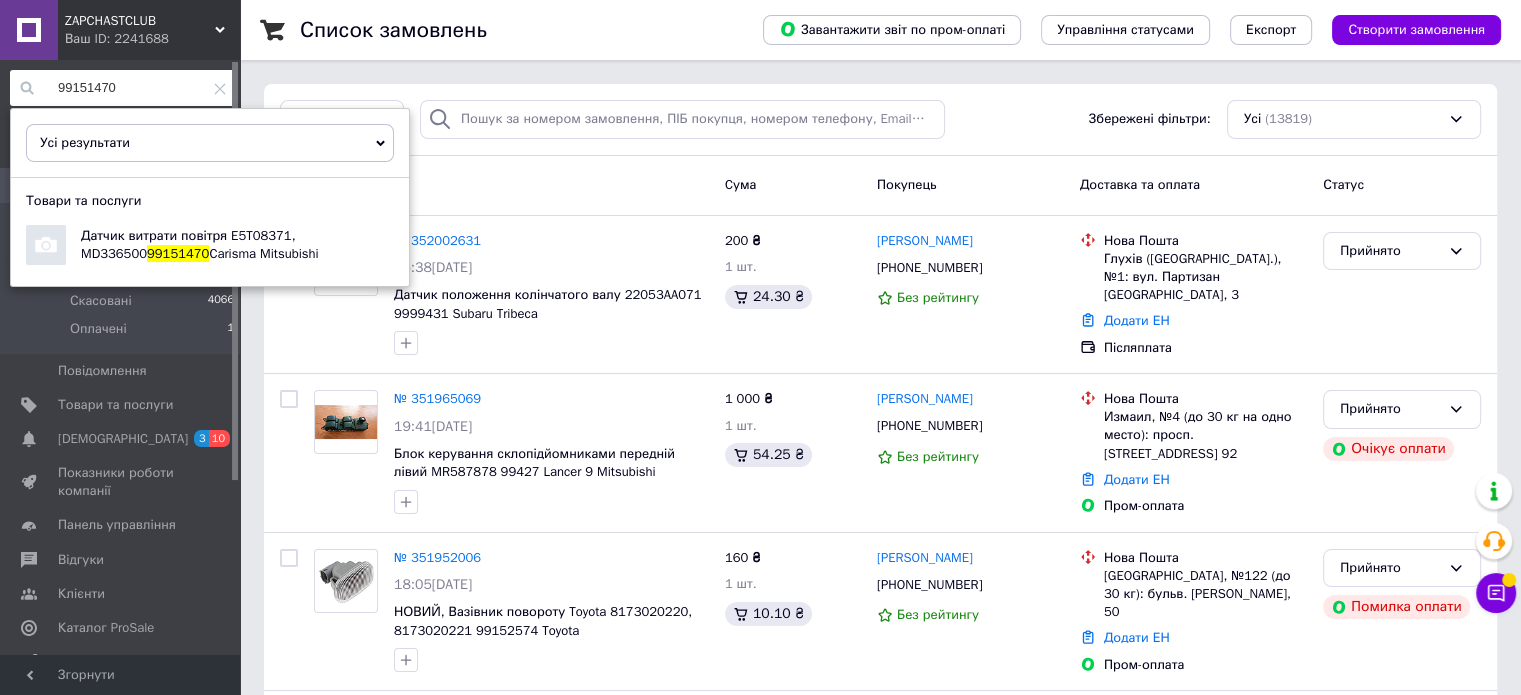 click on "Список замовлень   Завантажити звіт по пром-оплаті Управління статусами Експорт Створити замовлення Фільтри Збережені фільтри: Усі (13819) Замовлення Cума Покупець Доставка та оплата Статус № 352002631 06:38, 10.07.2025 Датчик положення колінчатого валу 22053AA071 9999431 Subaru Tribeca 200 ₴ 1 шт. 24.30 ₴ Сергей Кмец +380977686256 Без рейтингу Нова Пошта Глухів (Сумська обл.), №1: вул. Партизан Глухівщини, 3 Додати ЕН Післяплата Прийнято № 351965069 19:41, 09.07.2025 Блок керування склопідйомниками передній лівий MR587878 99427 Lancer 9 Mitsubishi 1 000 ₴ 1 шт. 54.25 ₴ Сергей Ренца +380671967699 Без рейтингу Нова Пошта Додати ЕН 100%" at bounding box center [880, 4728] 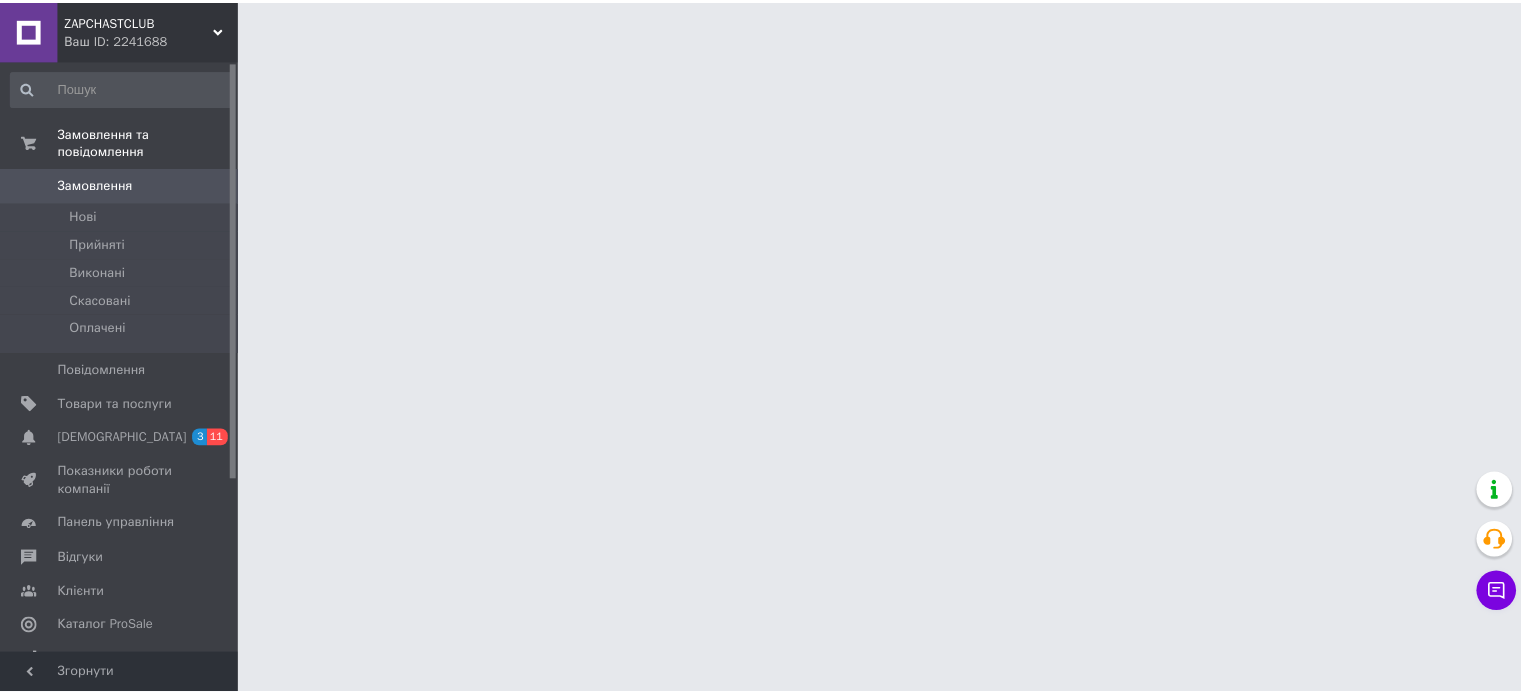 scroll, scrollTop: 0, scrollLeft: 0, axis: both 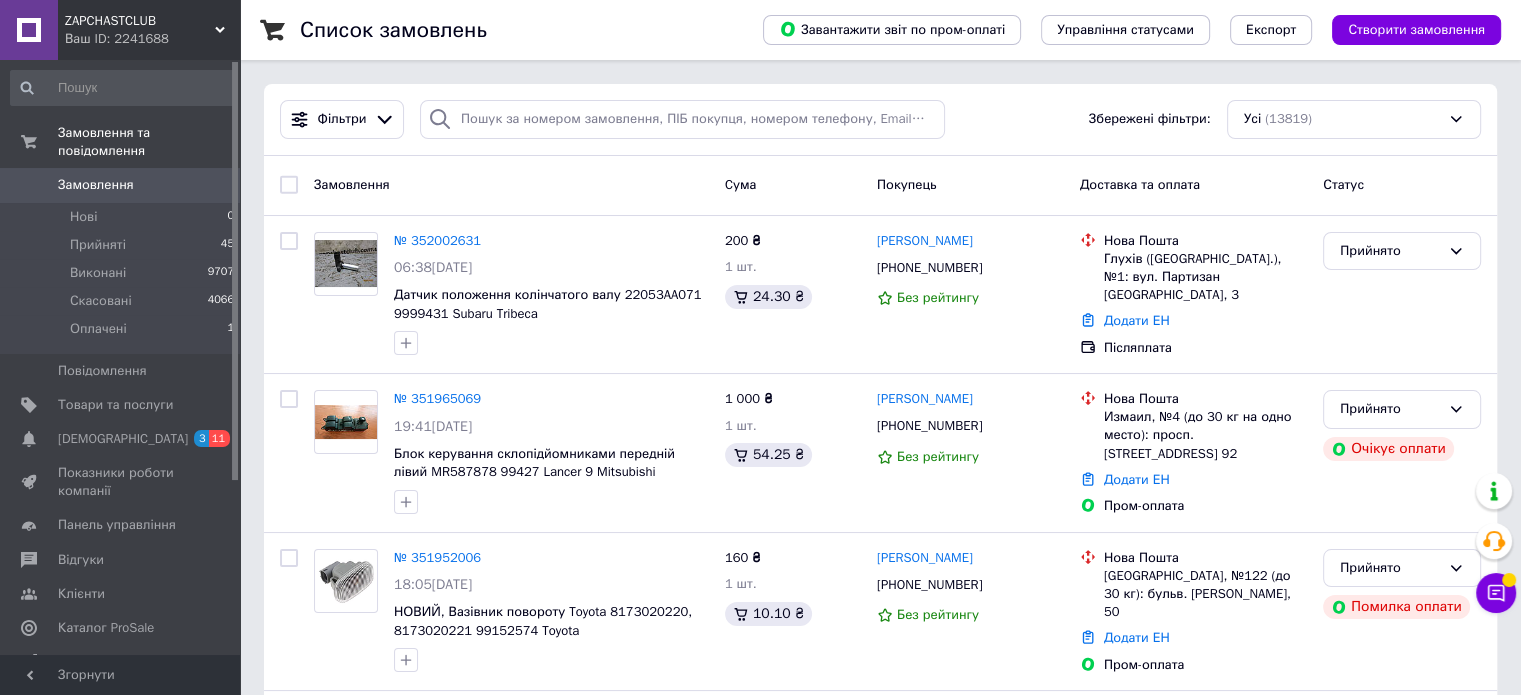 click at bounding box center [123, 88] 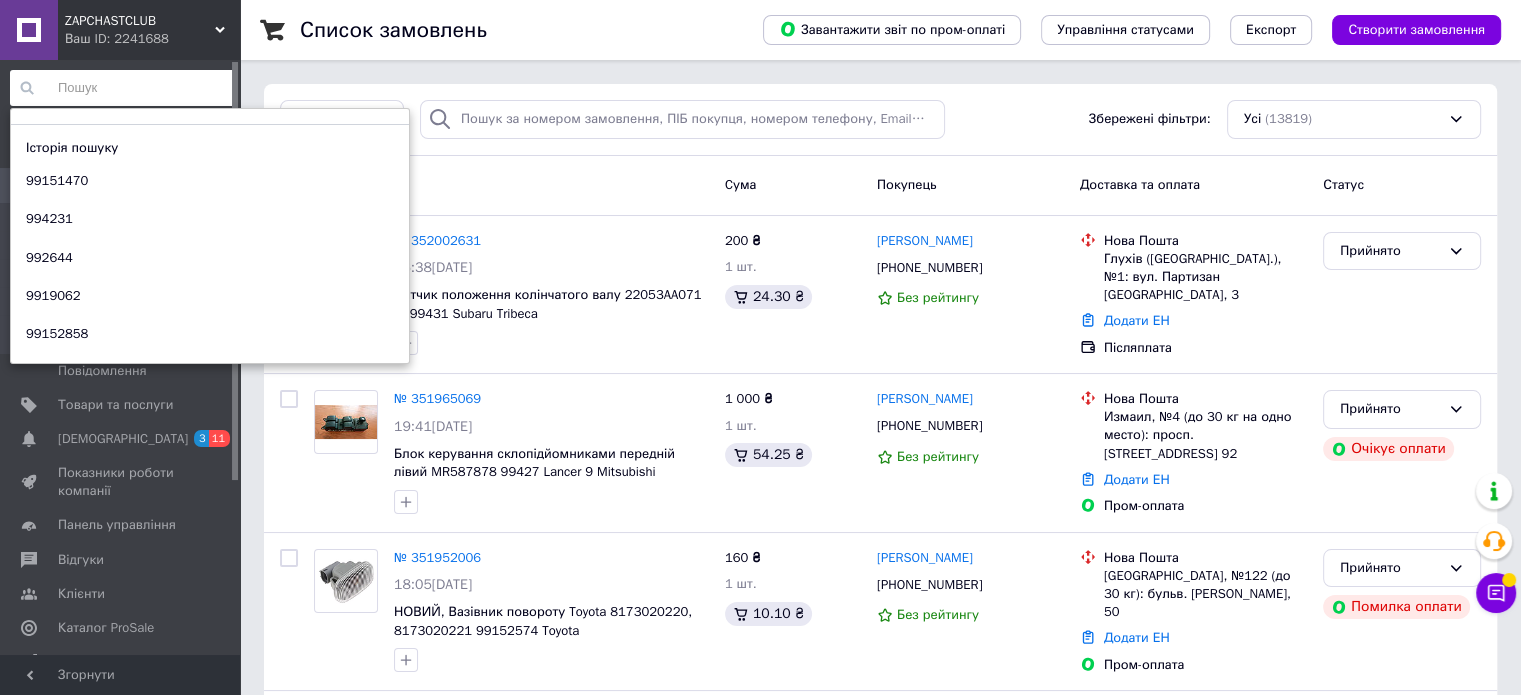 paste on "9998164" 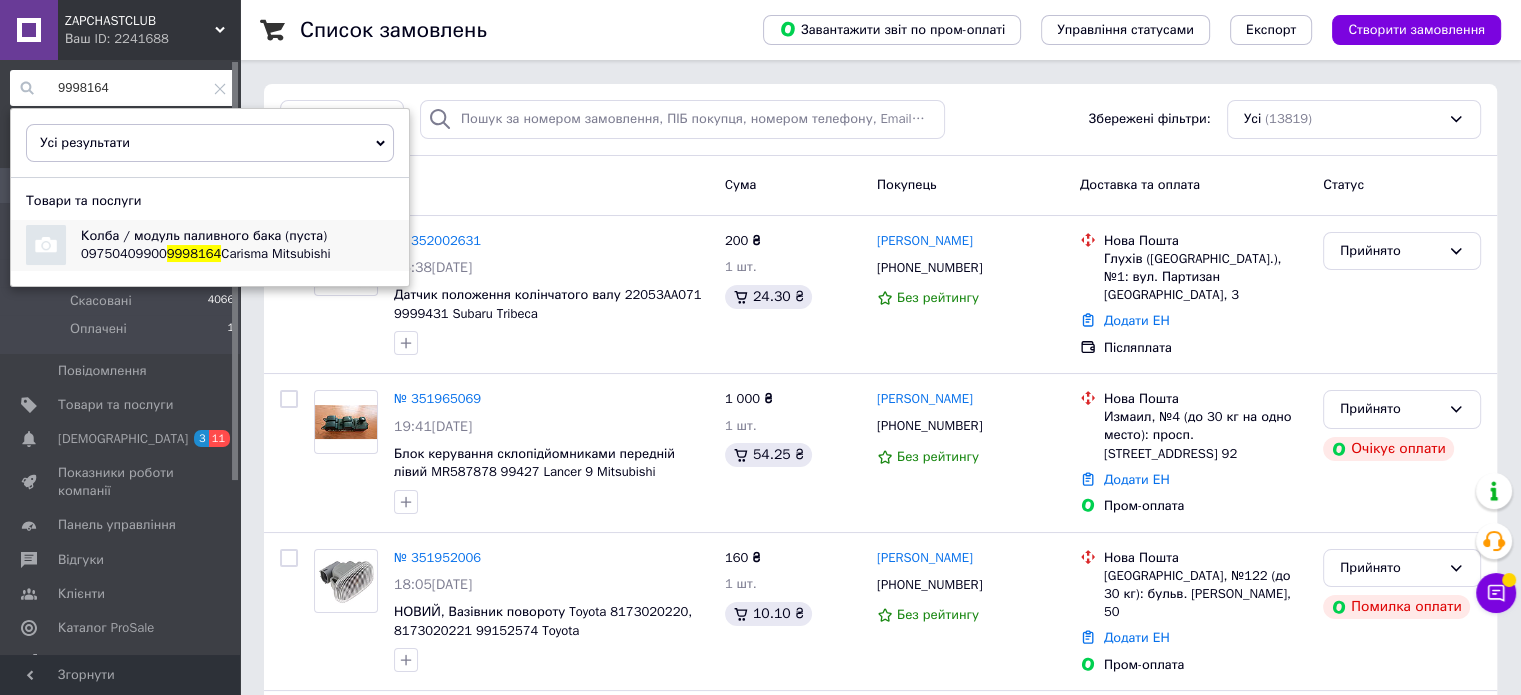 type on "9998164" 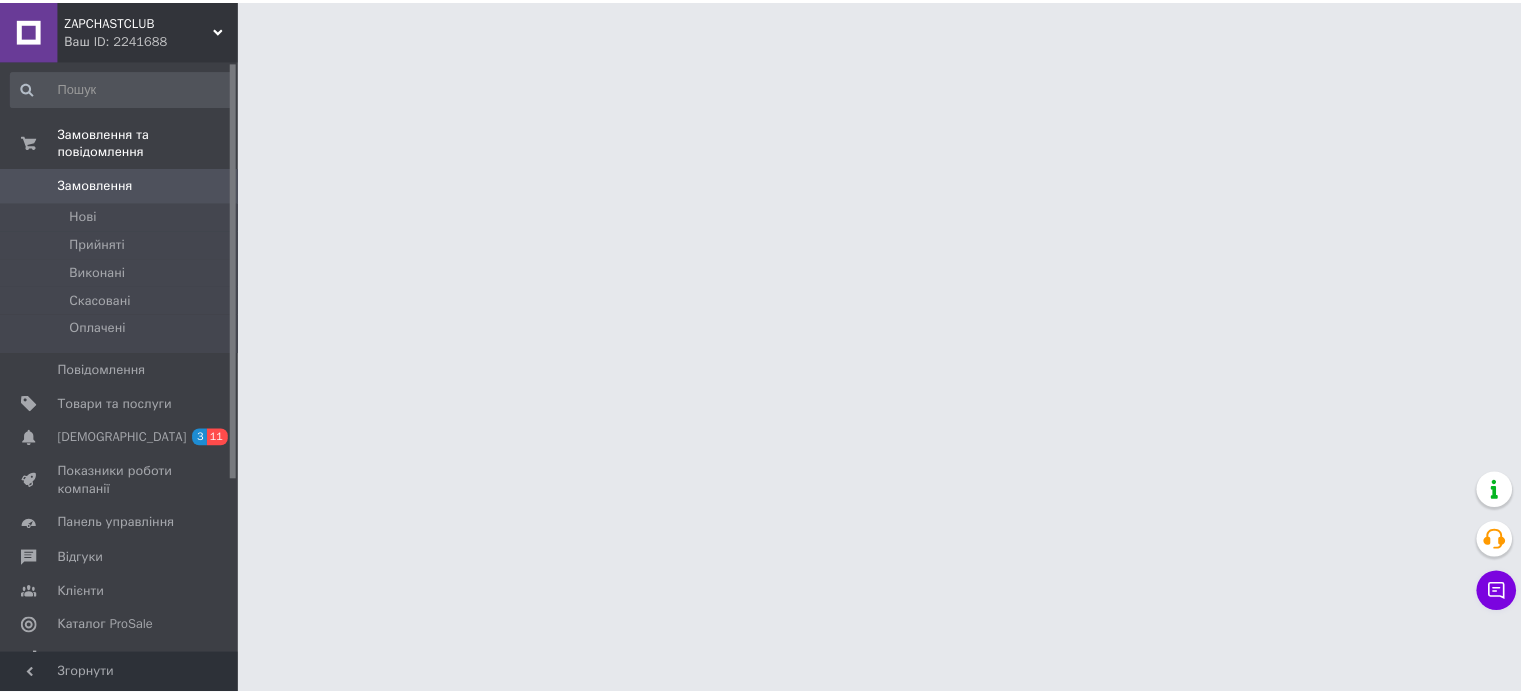scroll, scrollTop: 0, scrollLeft: 0, axis: both 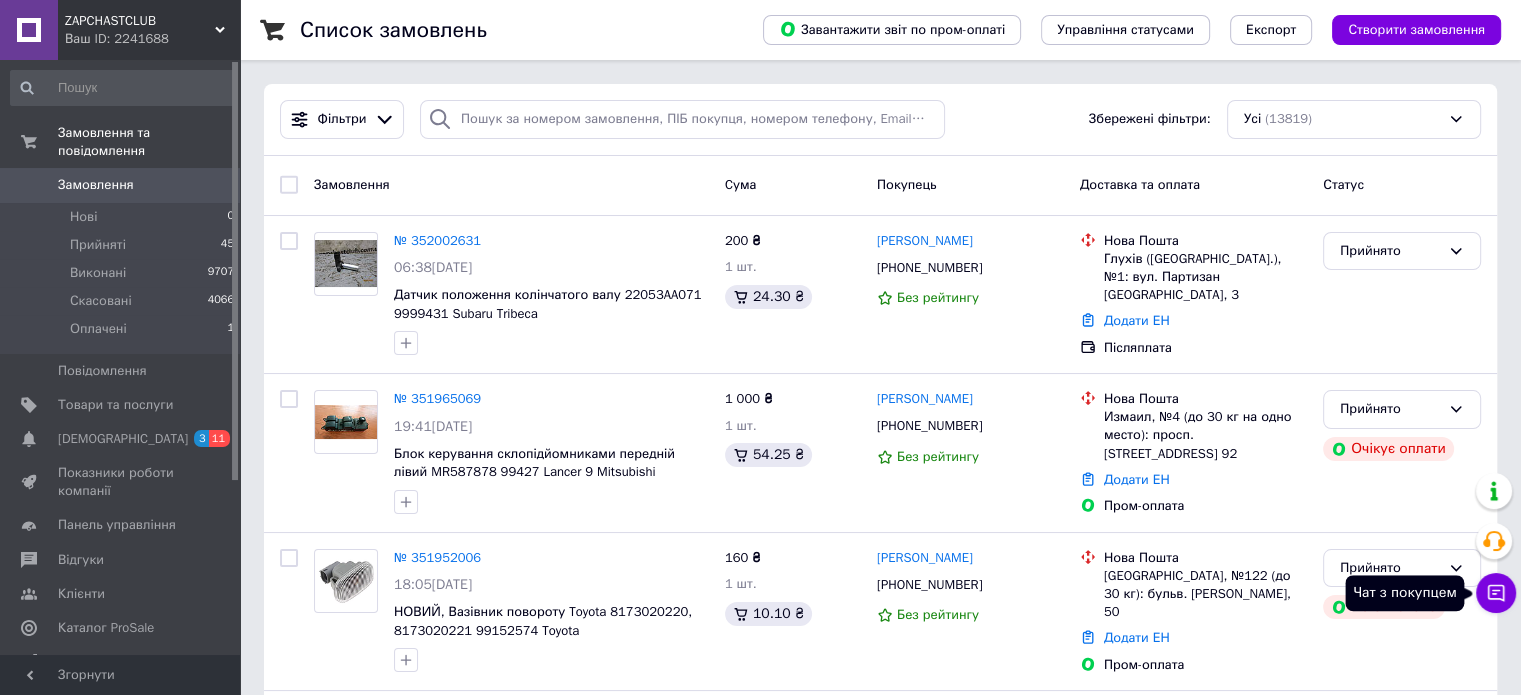 click 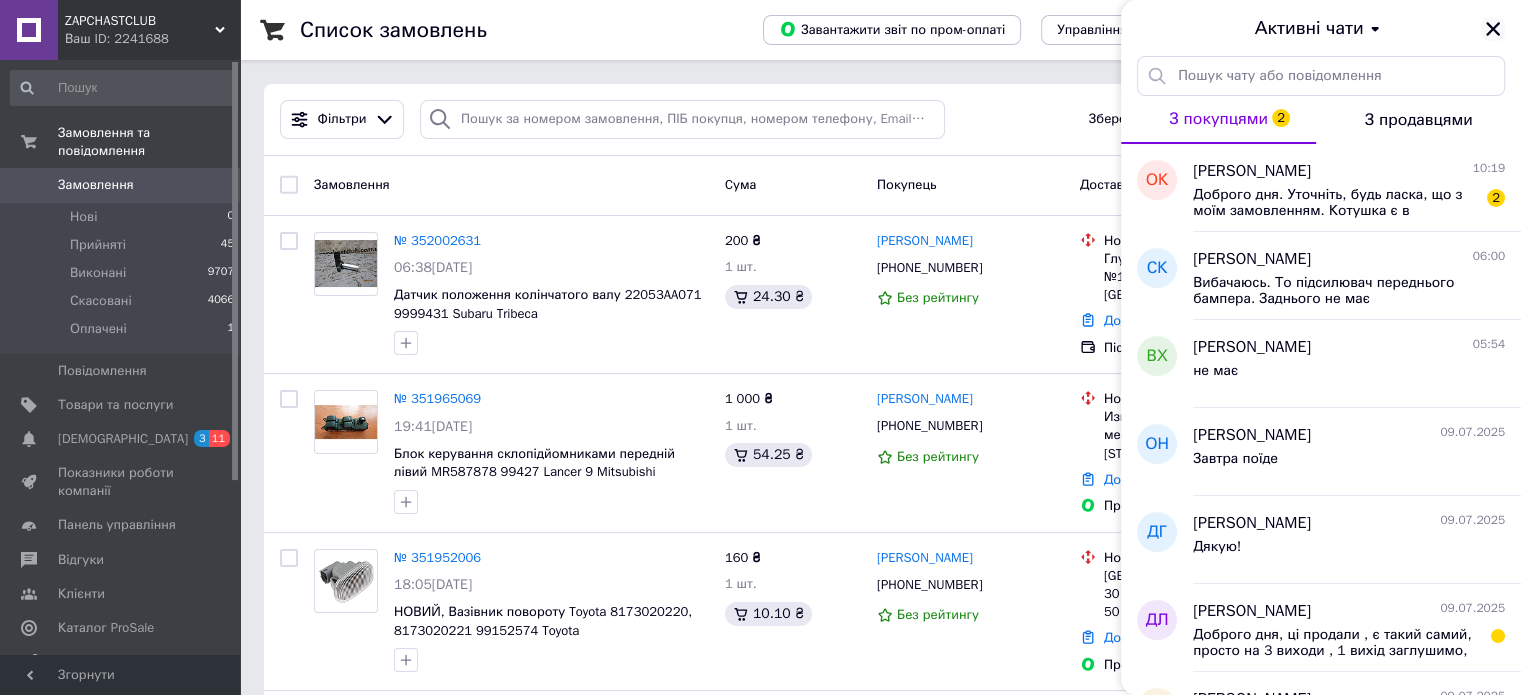 click 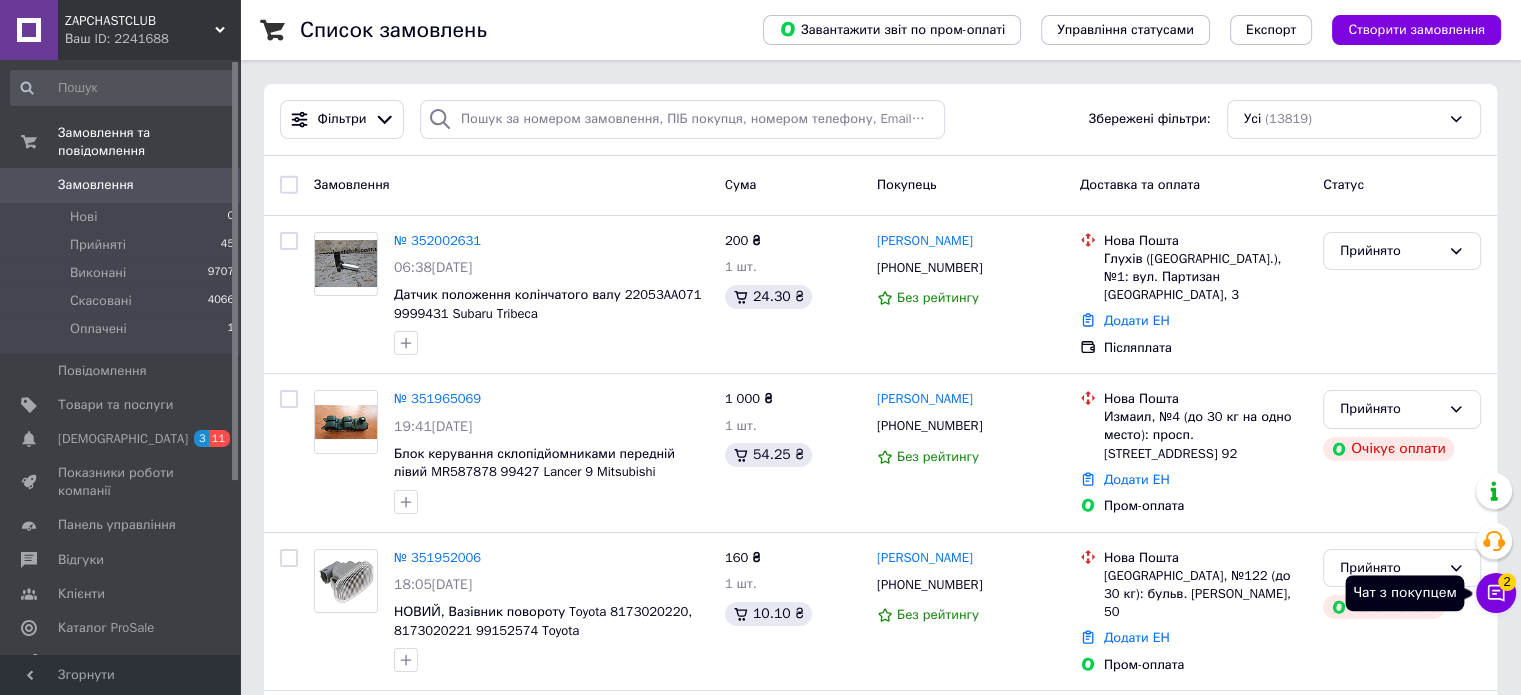 click on "Чат з покупцем 2" at bounding box center [1496, 593] 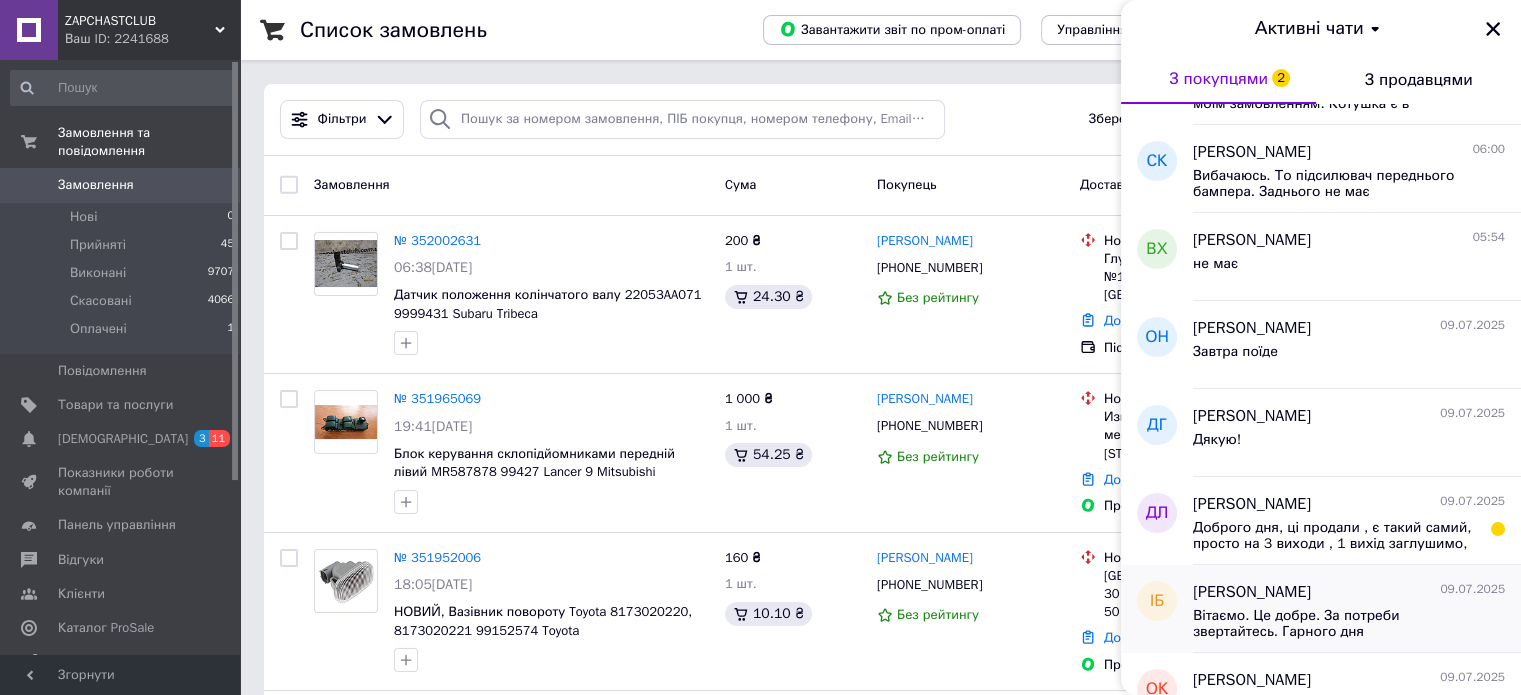 scroll, scrollTop: 200, scrollLeft: 0, axis: vertical 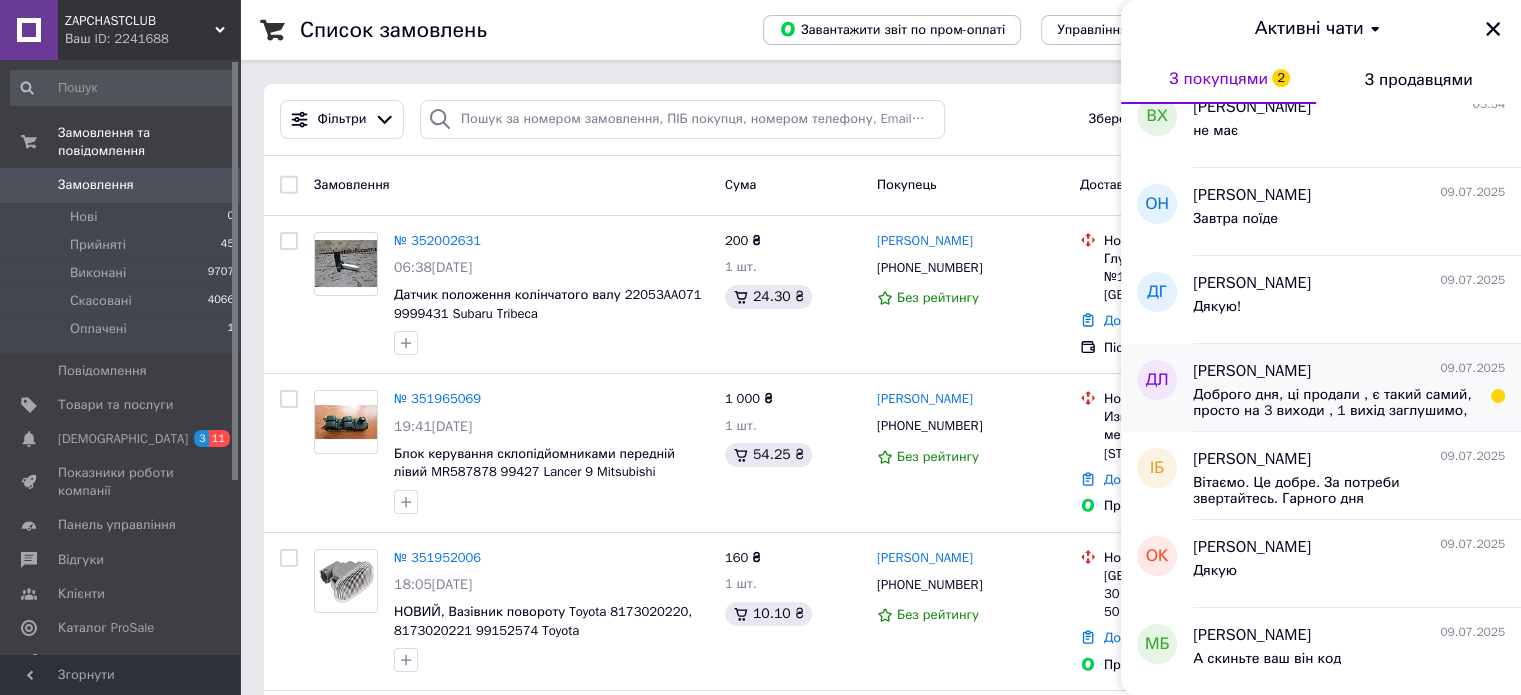 click on "Доброго дня, ці продали , є такий самий, просто на 3 виходи , 1 вихід заглушимо, працювати буде так само , гарантію на установку даємо 14 днів" at bounding box center (1335, 403) 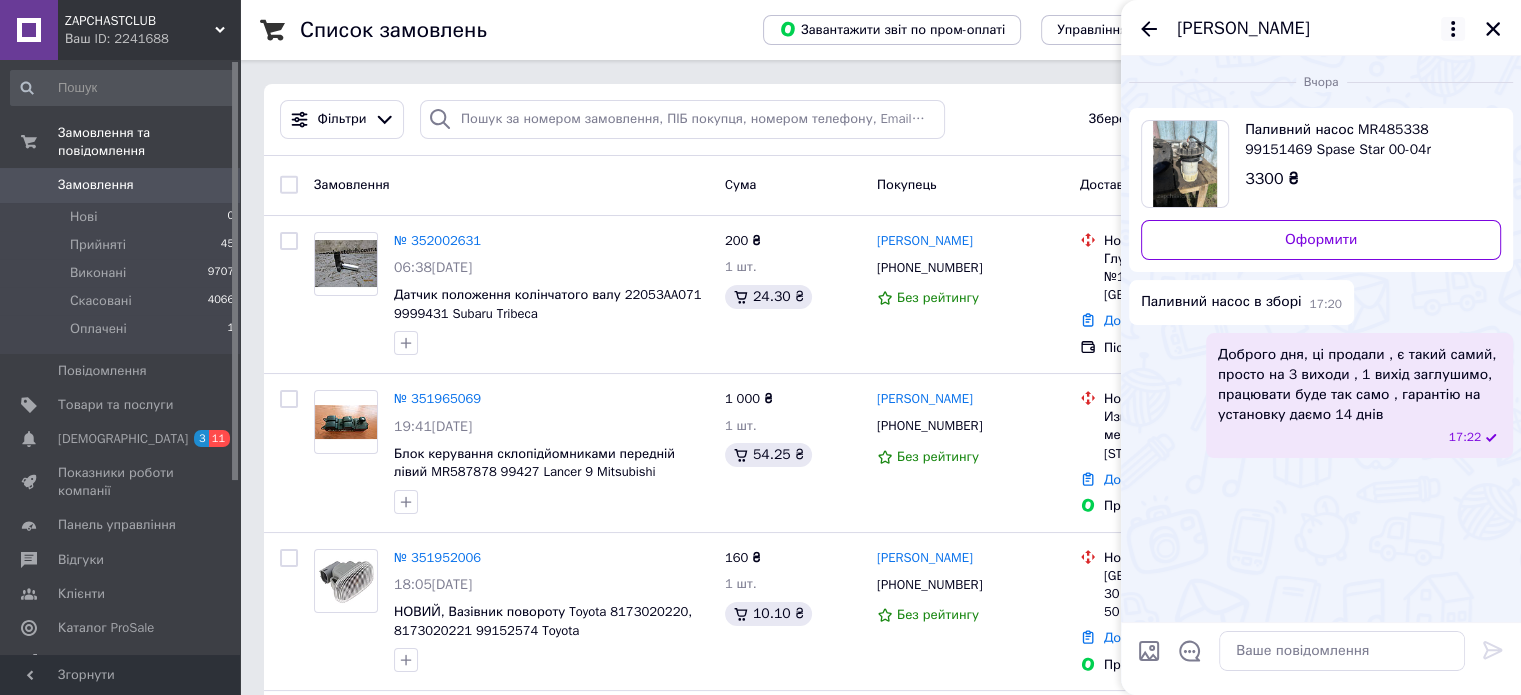 click 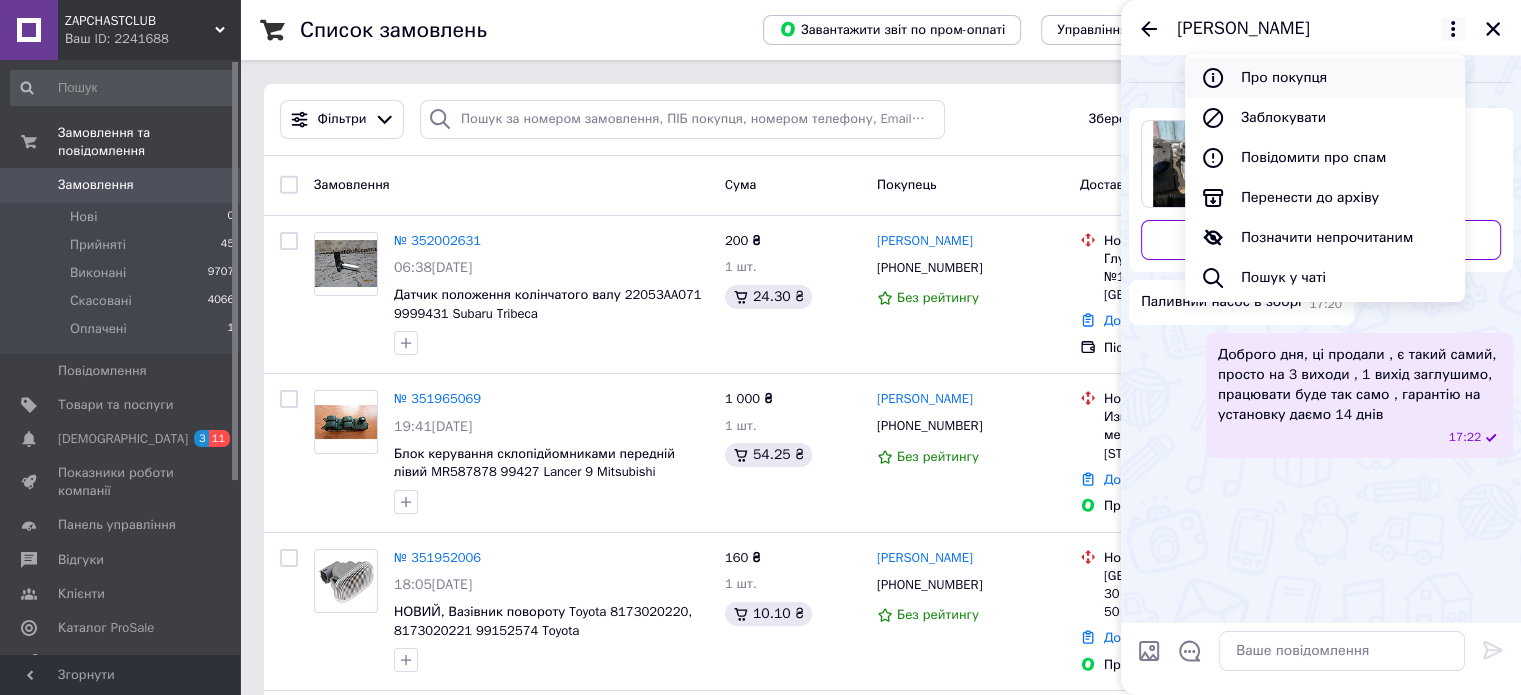 click on "Про покупця" at bounding box center [1325, 78] 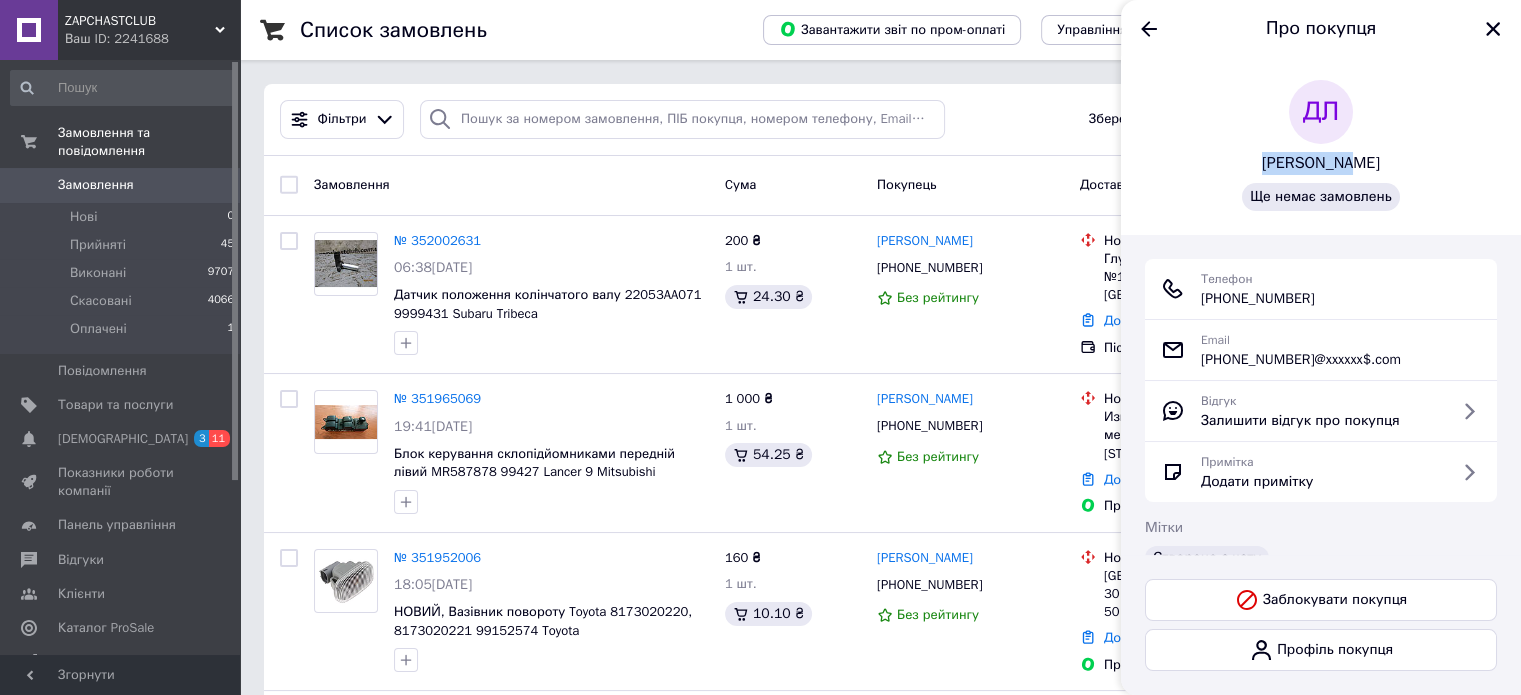 drag, startPoint x: 1360, startPoint y: 159, endPoint x: 1292, endPoint y: 163, distance: 68.117546 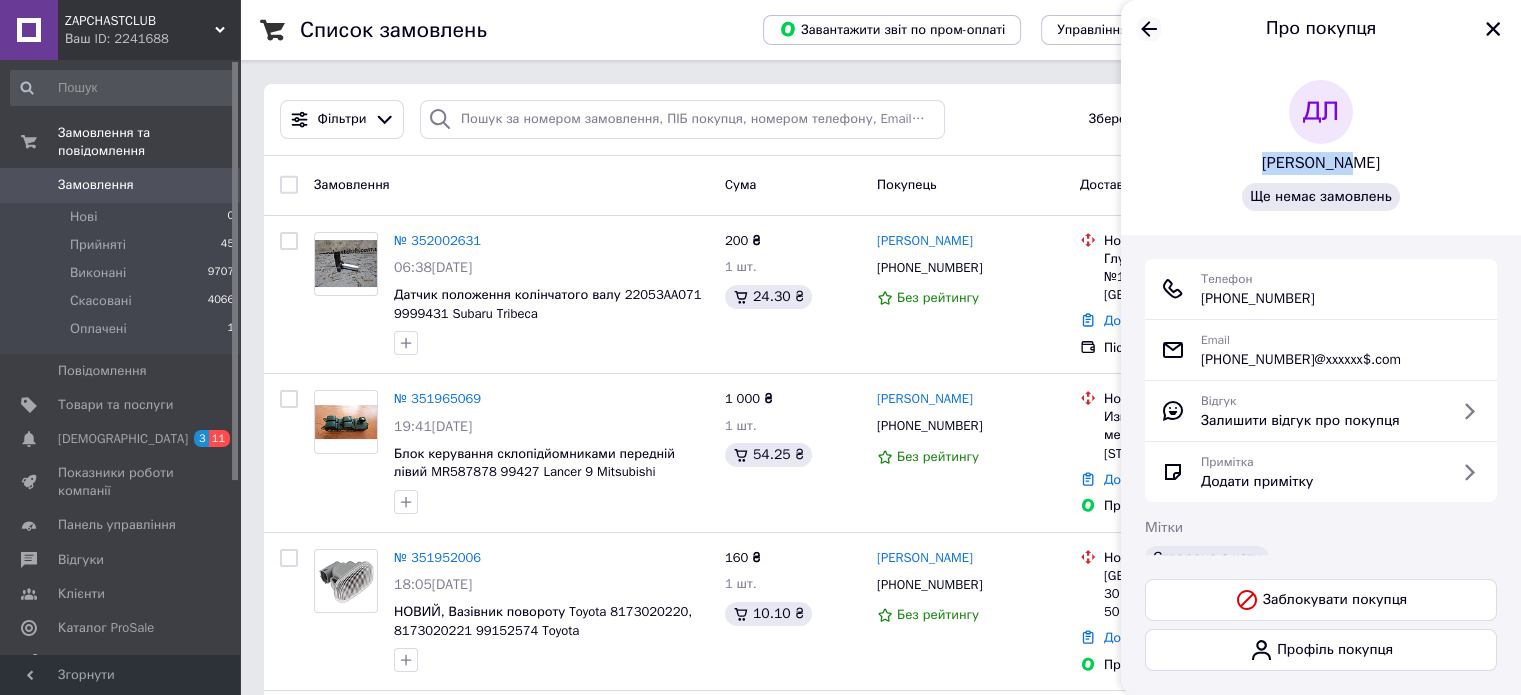 click 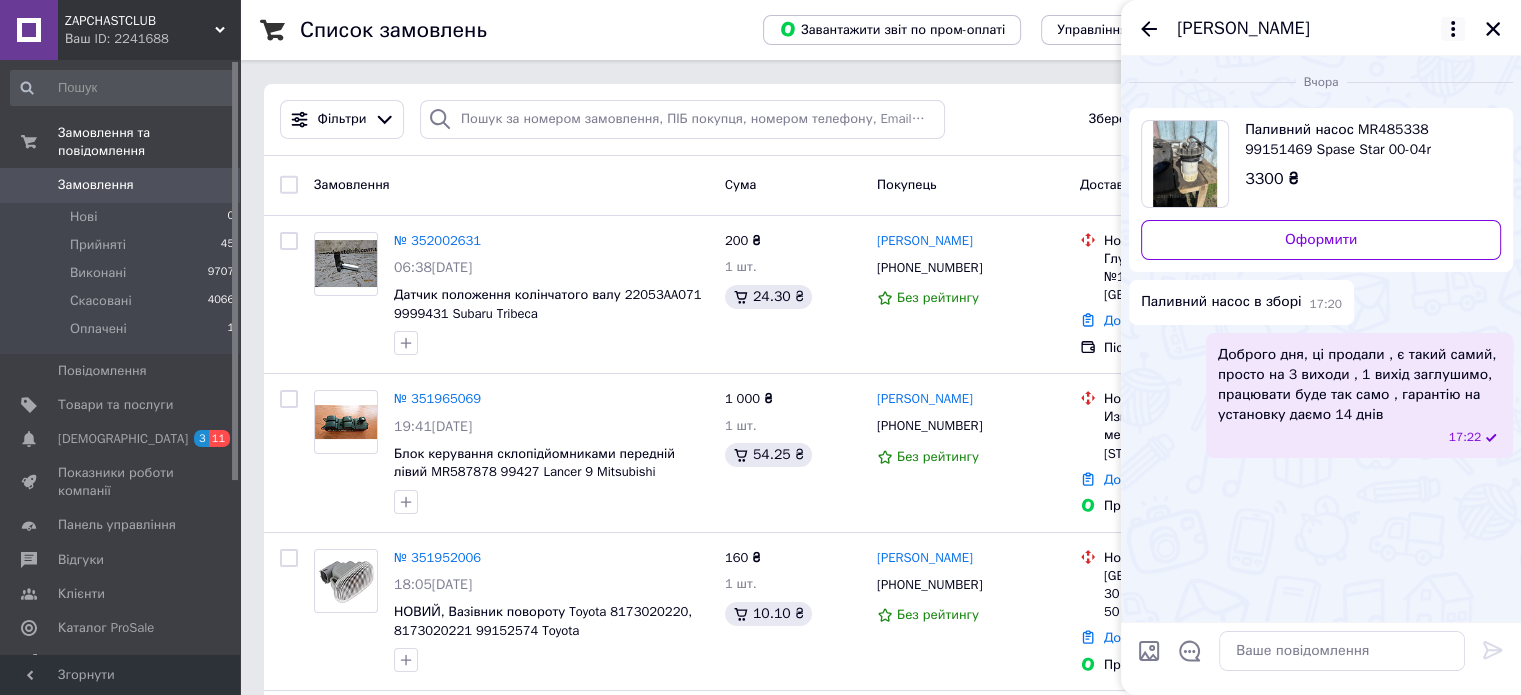 click 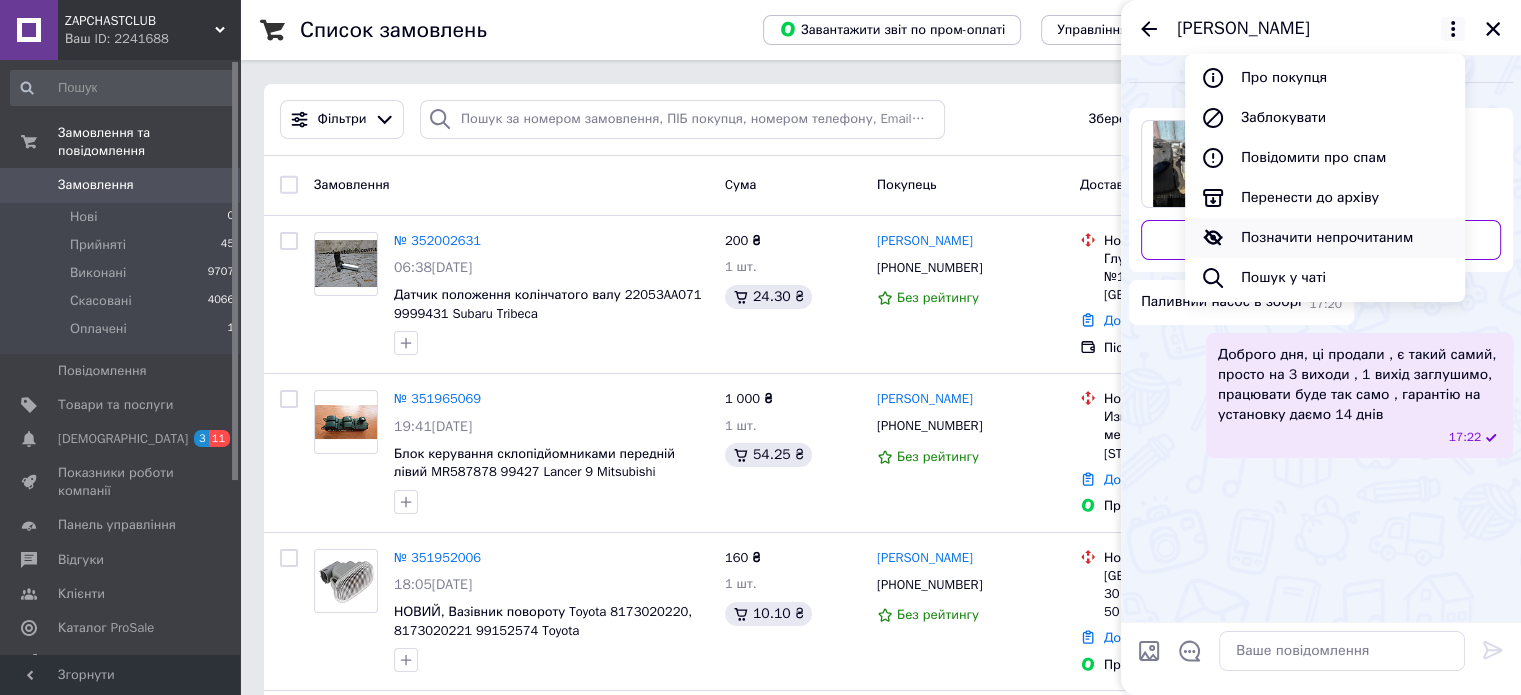 click on "Позначити непрочитаним" at bounding box center [1325, 238] 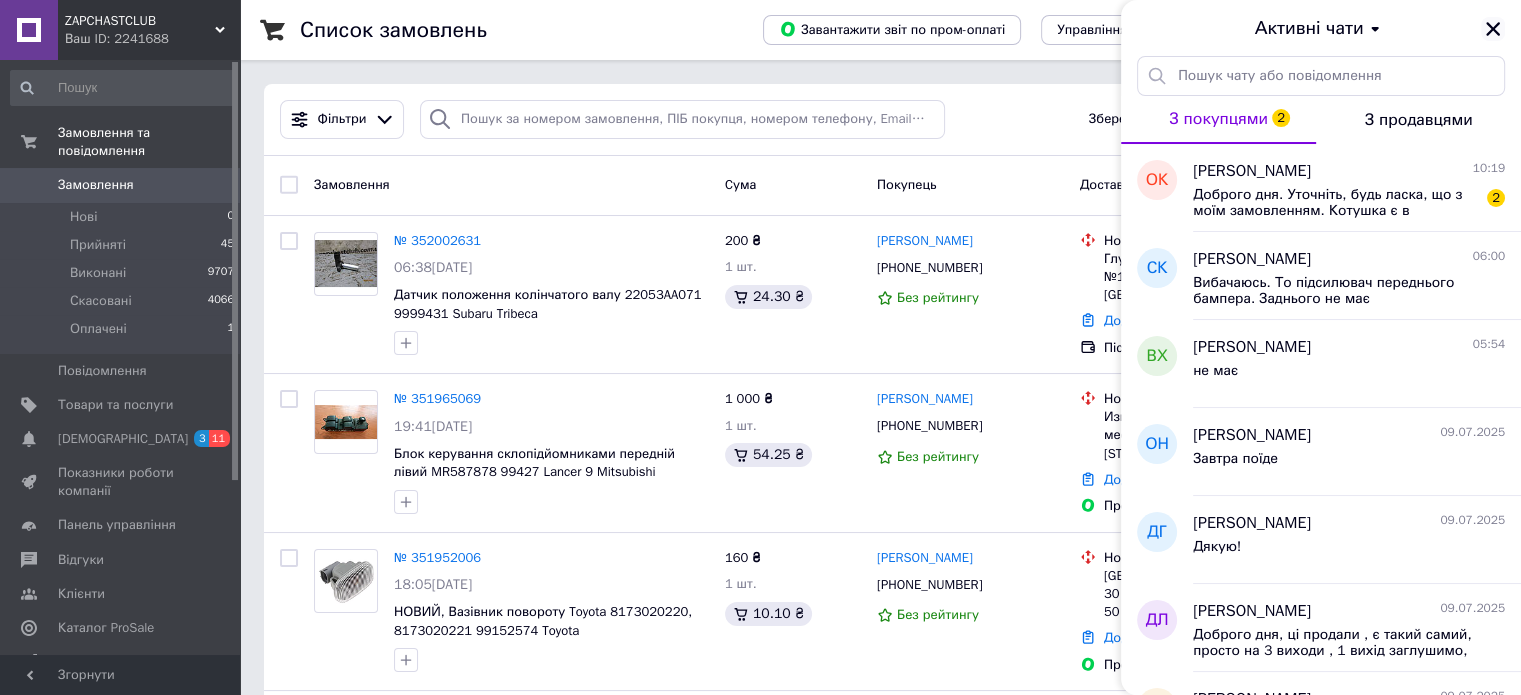 click 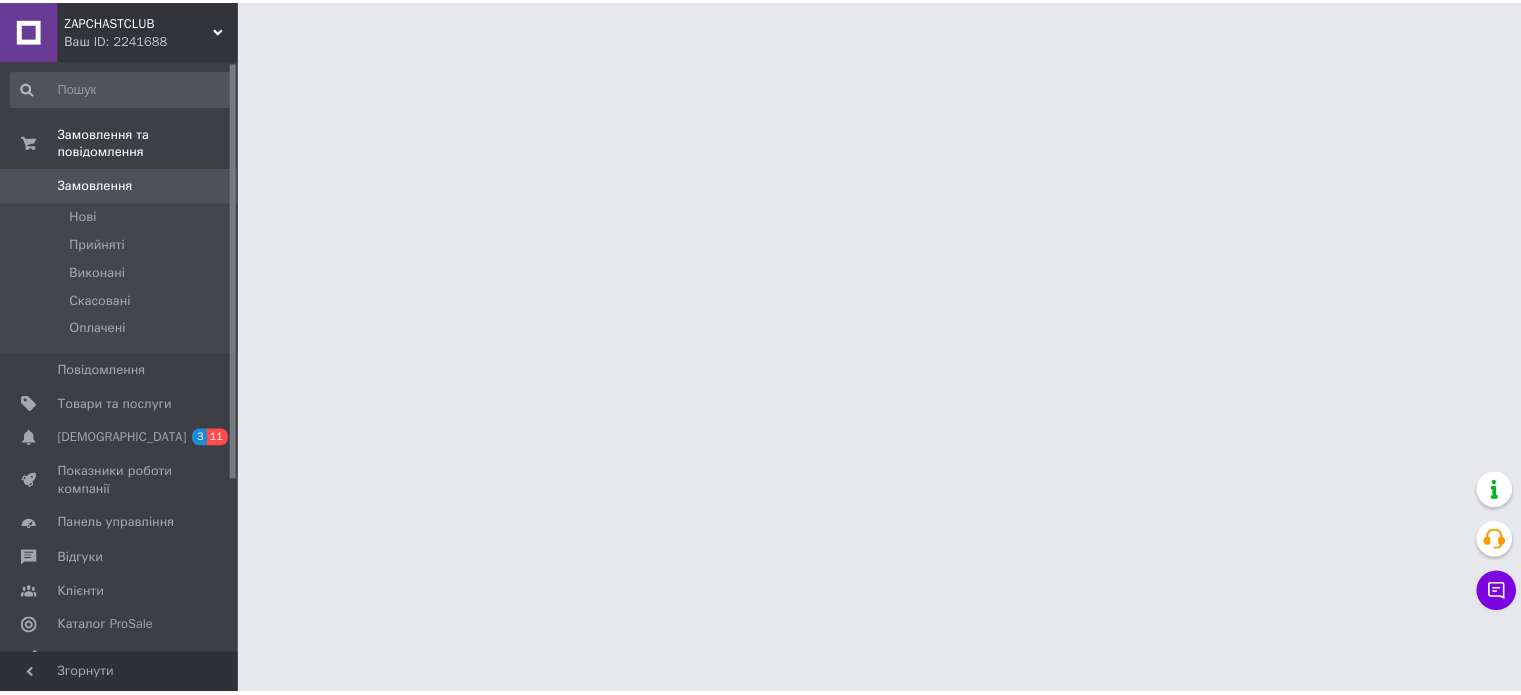 scroll, scrollTop: 0, scrollLeft: 0, axis: both 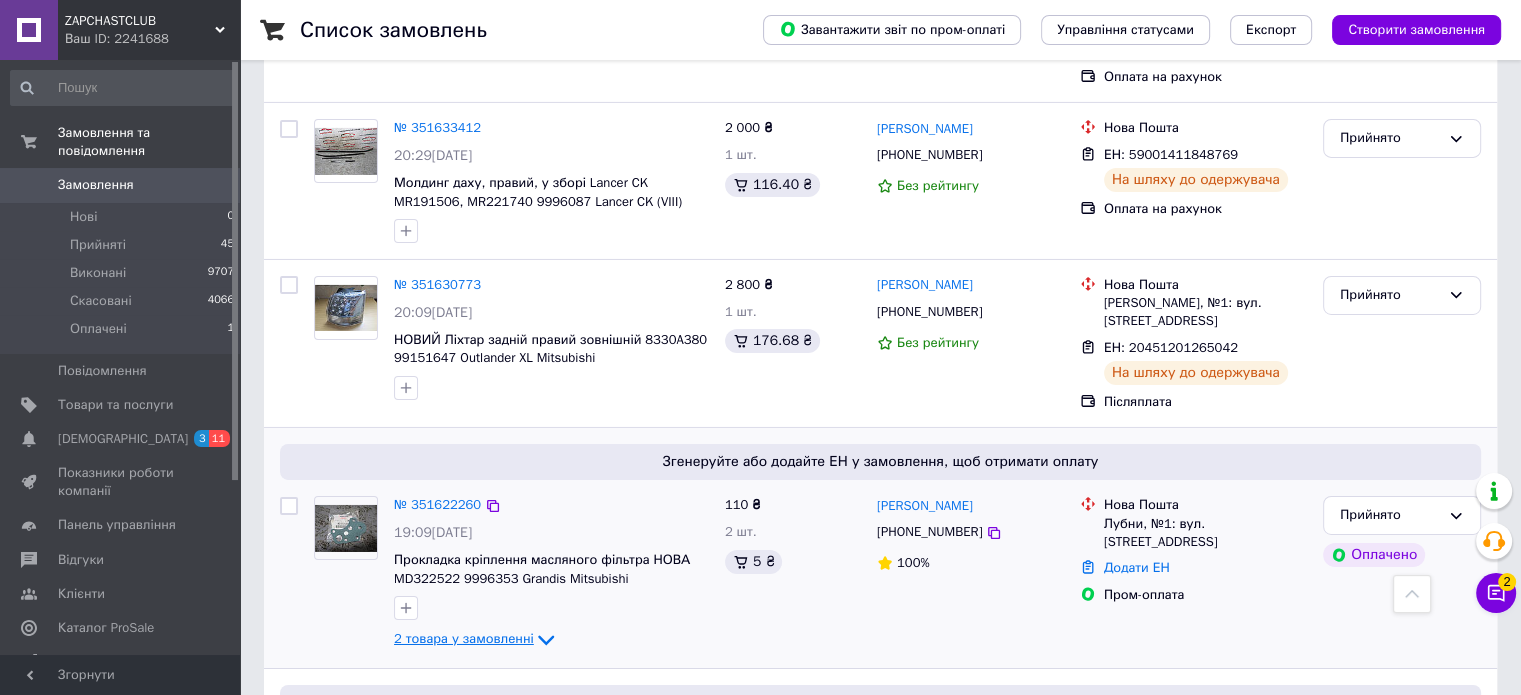 click on "2 товара у замовленні" at bounding box center [464, 639] 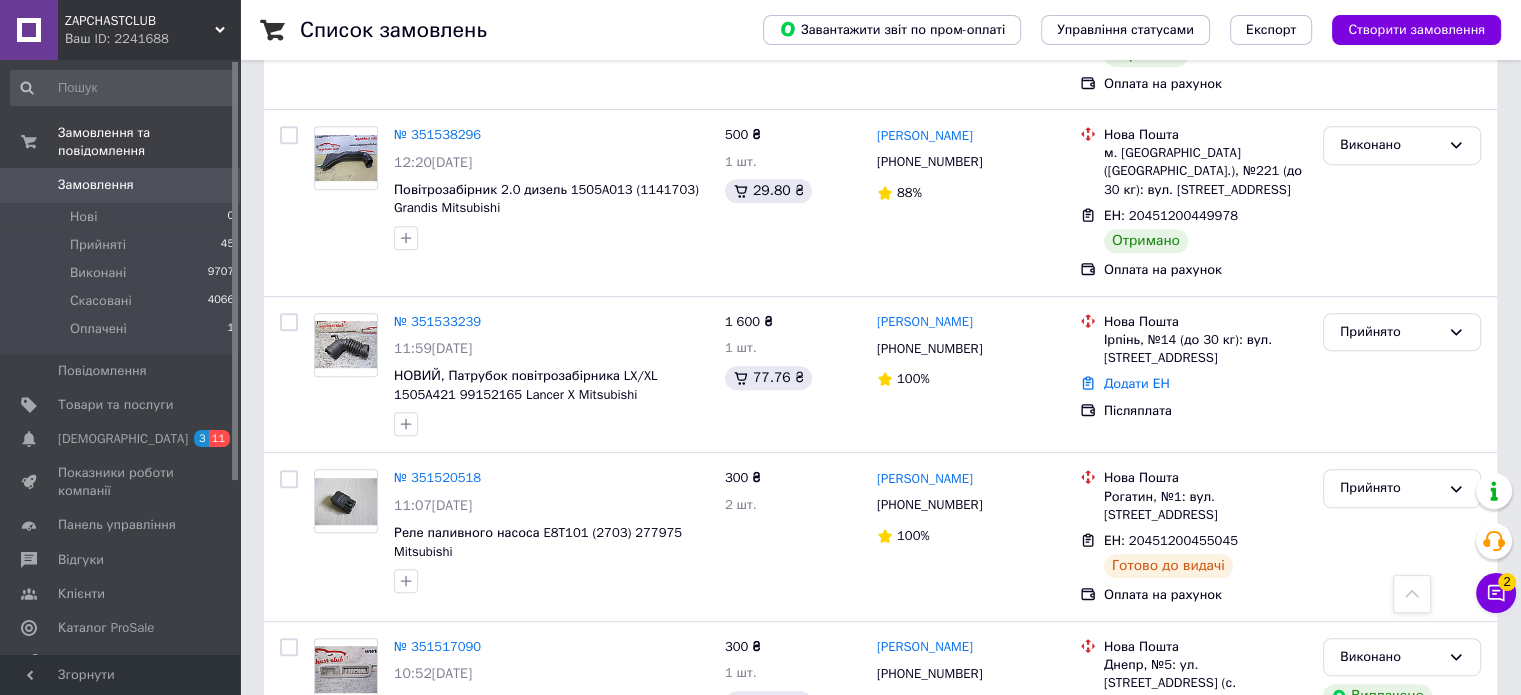 scroll, scrollTop: 8504, scrollLeft: 0, axis: vertical 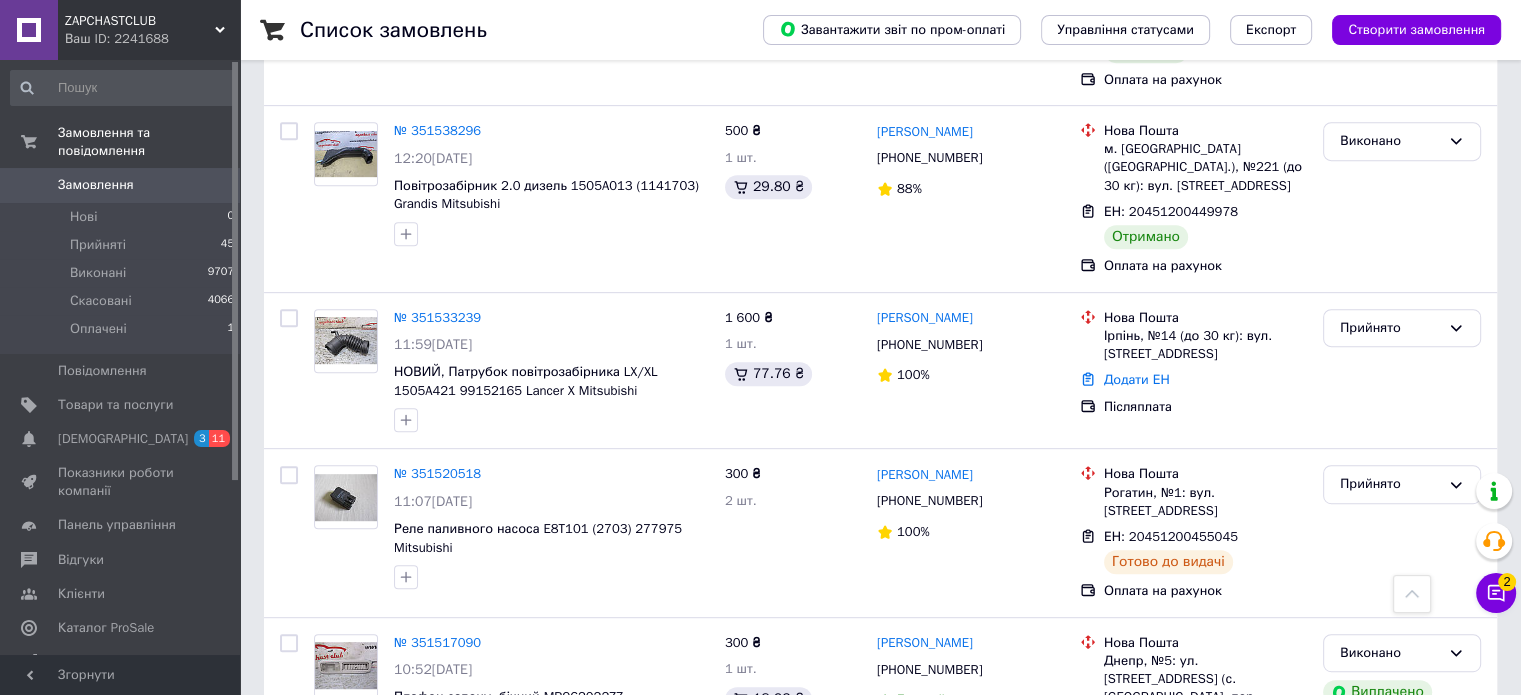 click on "2" at bounding box center (327, 1071) 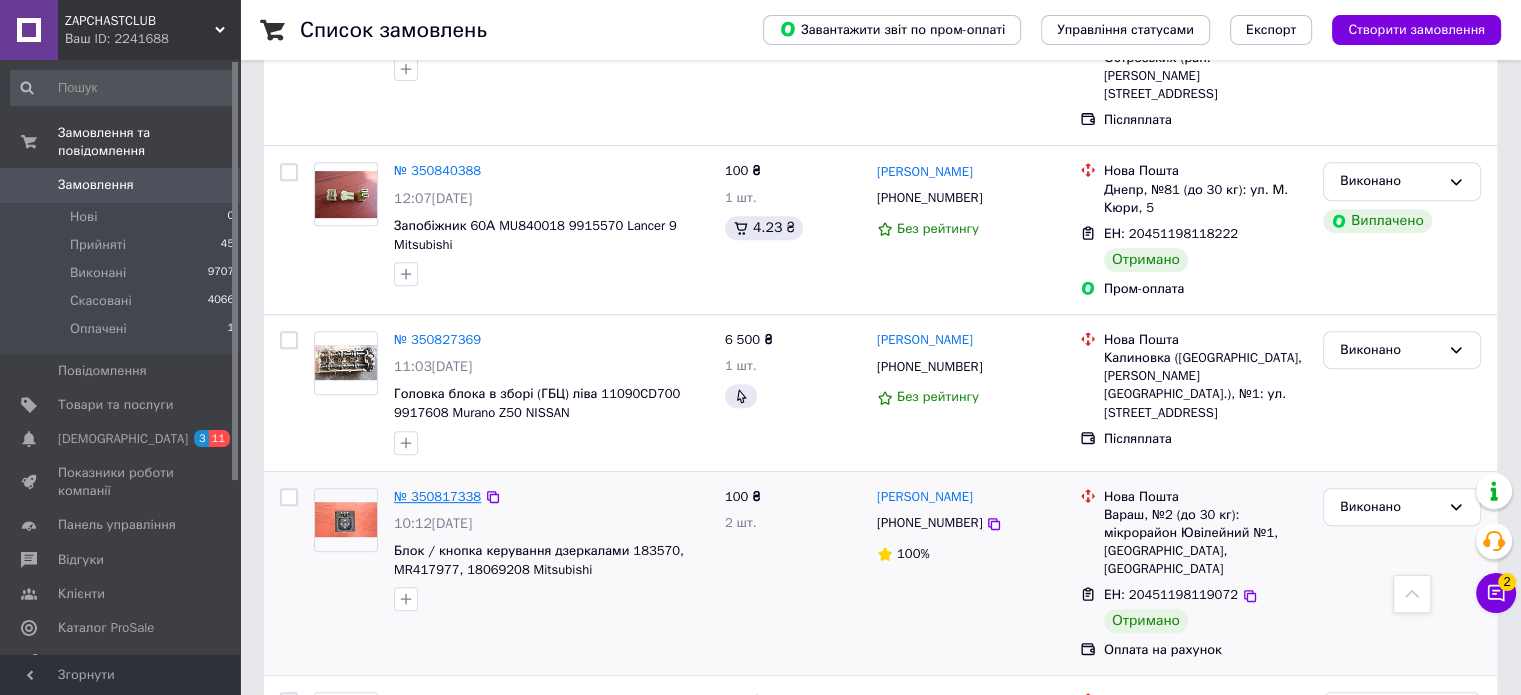 scroll, scrollTop: 8415, scrollLeft: 0, axis: vertical 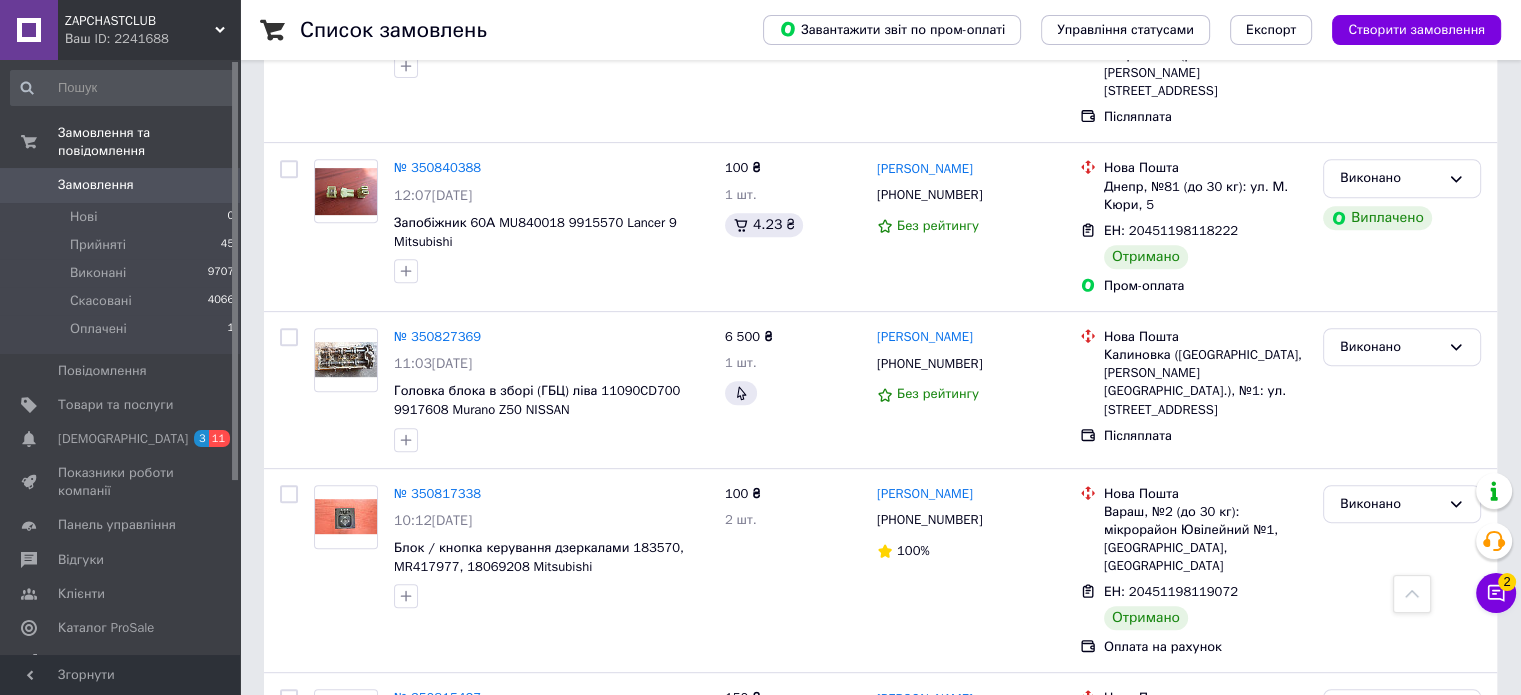 click on "1" at bounding box center [404, 1145] 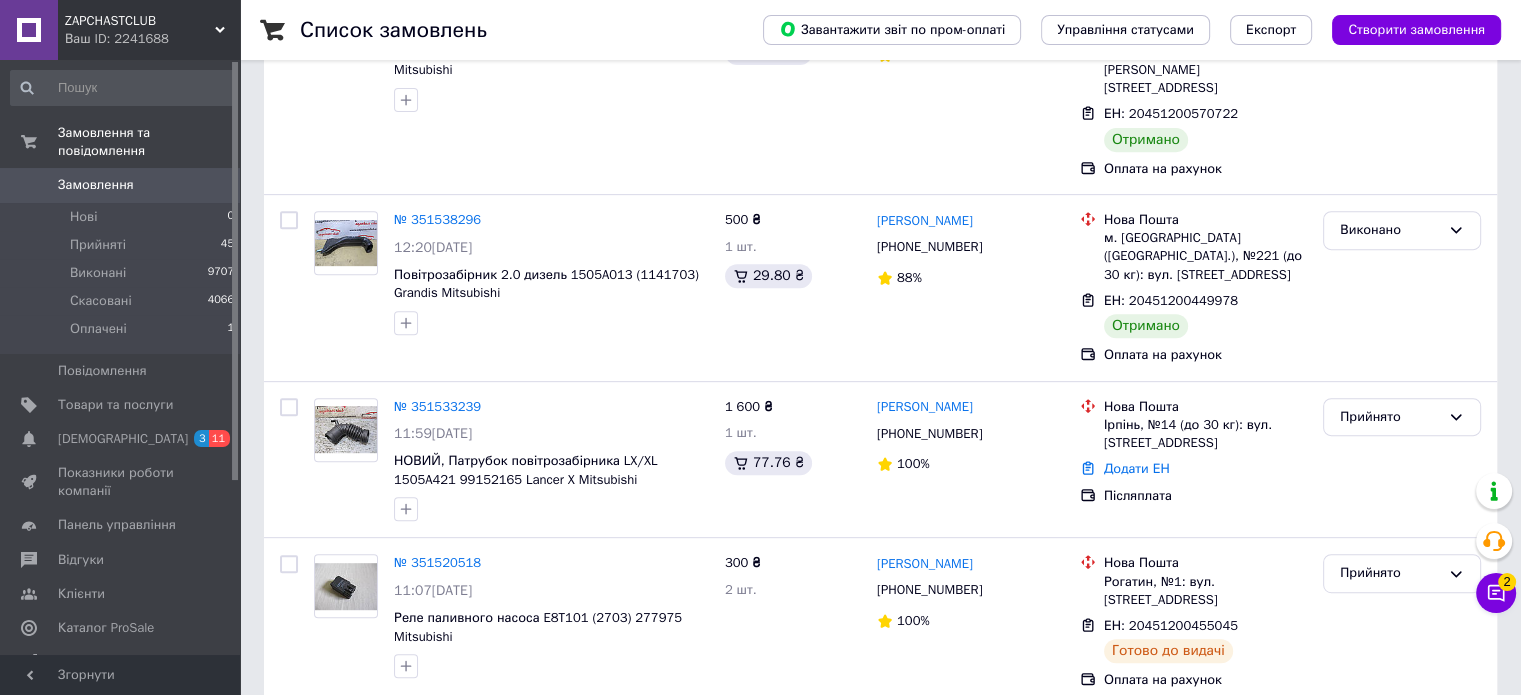 scroll, scrollTop: 0, scrollLeft: 0, axis: both 